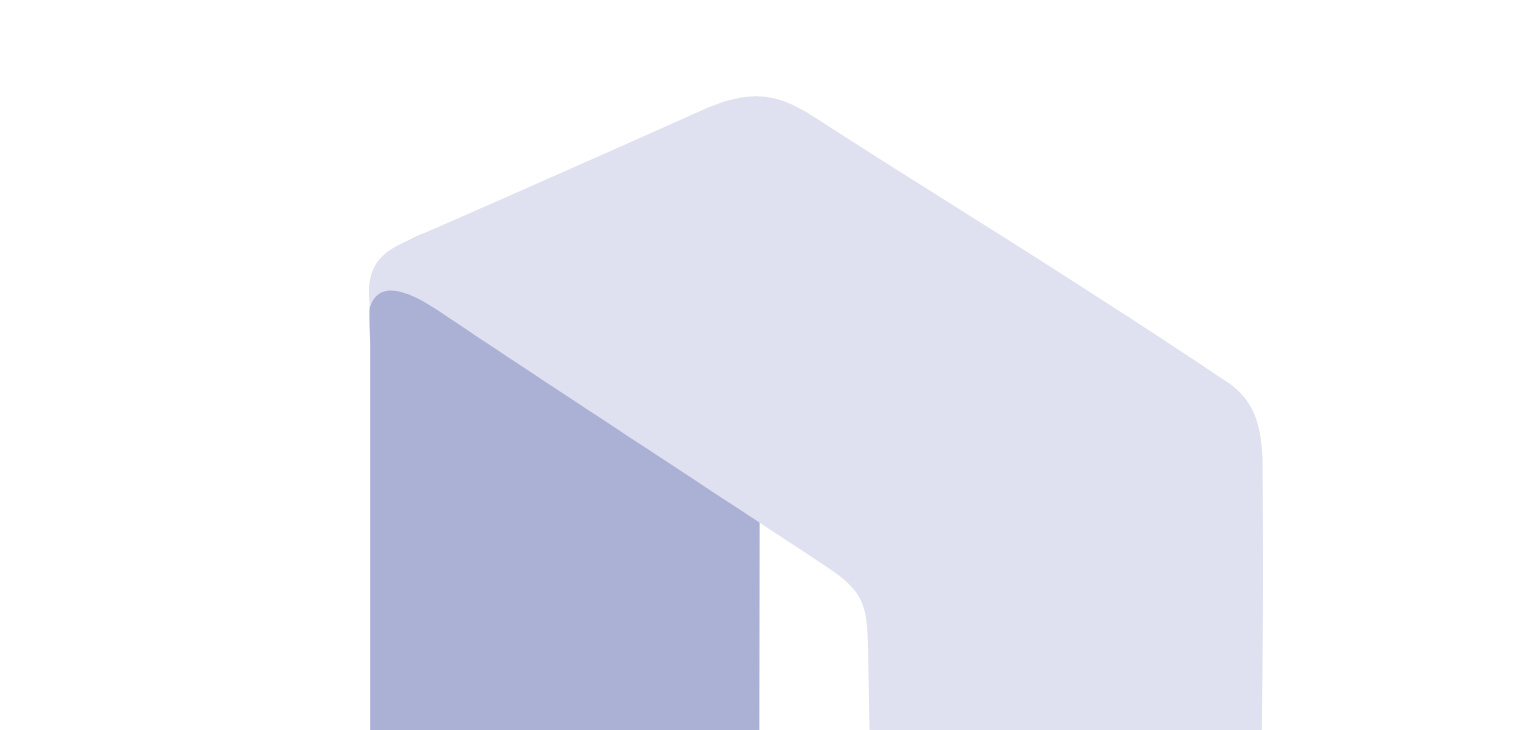 scroll, scrollTop: 0, scrollLeft: 0, axis: both 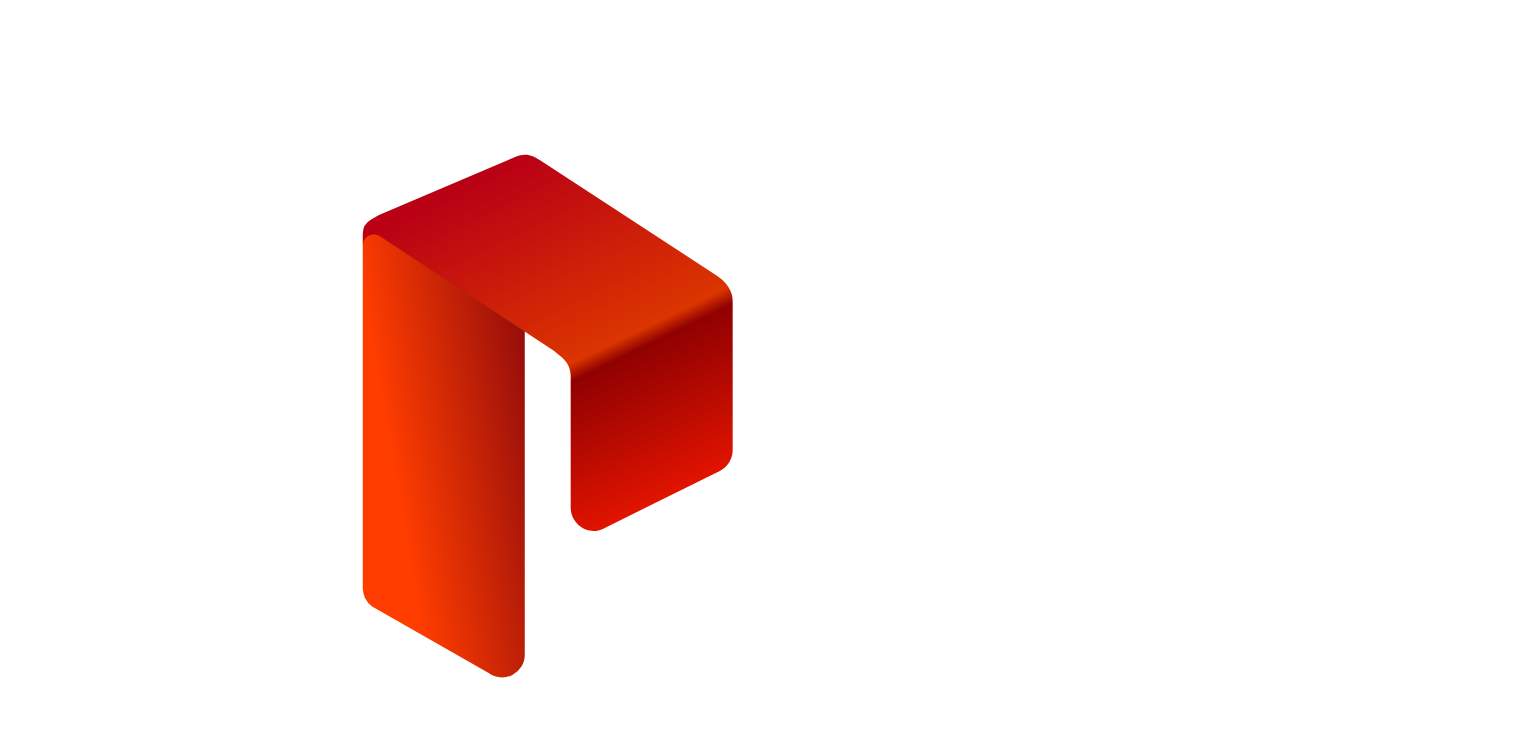 type on "**********" 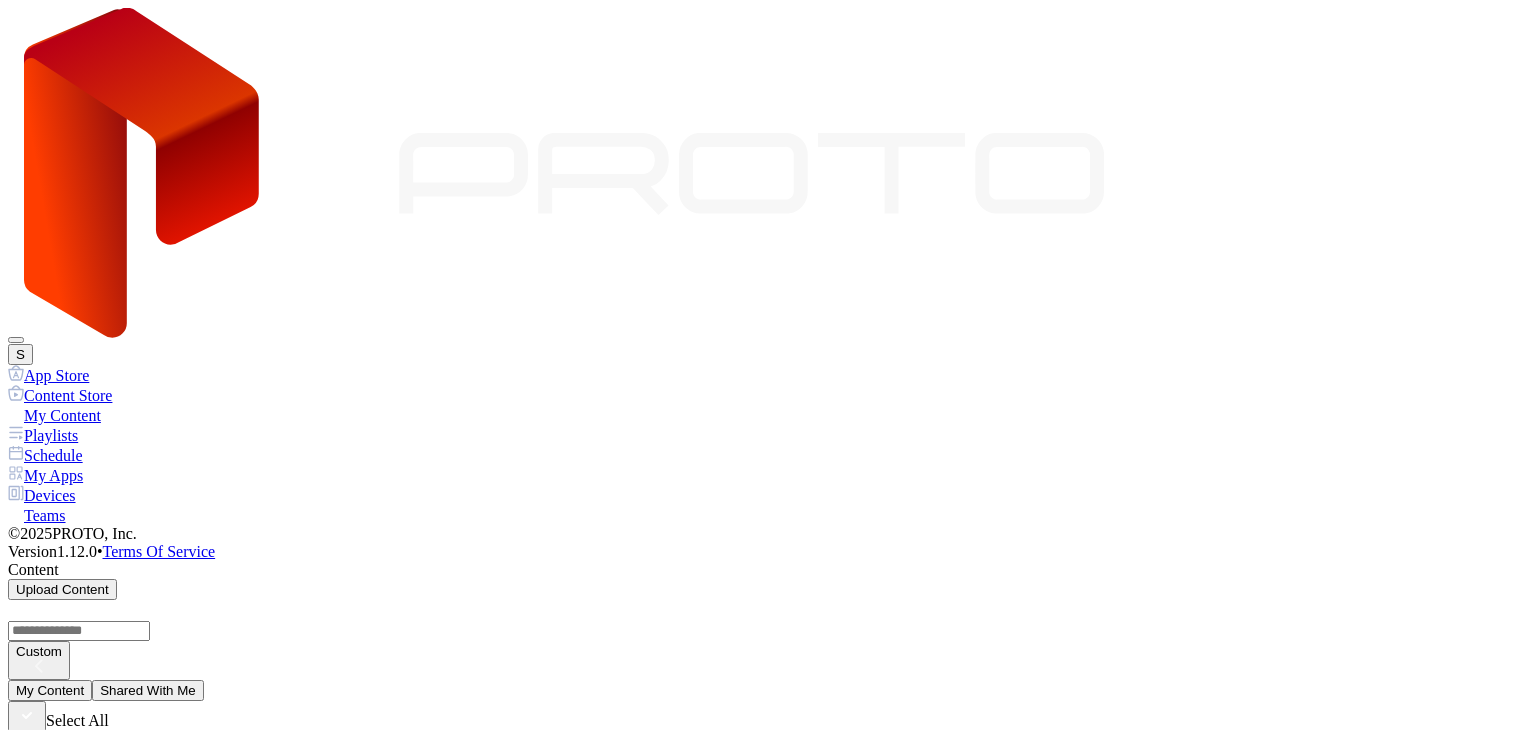 click on "Go to devices" at bounding box center [120, 25366] 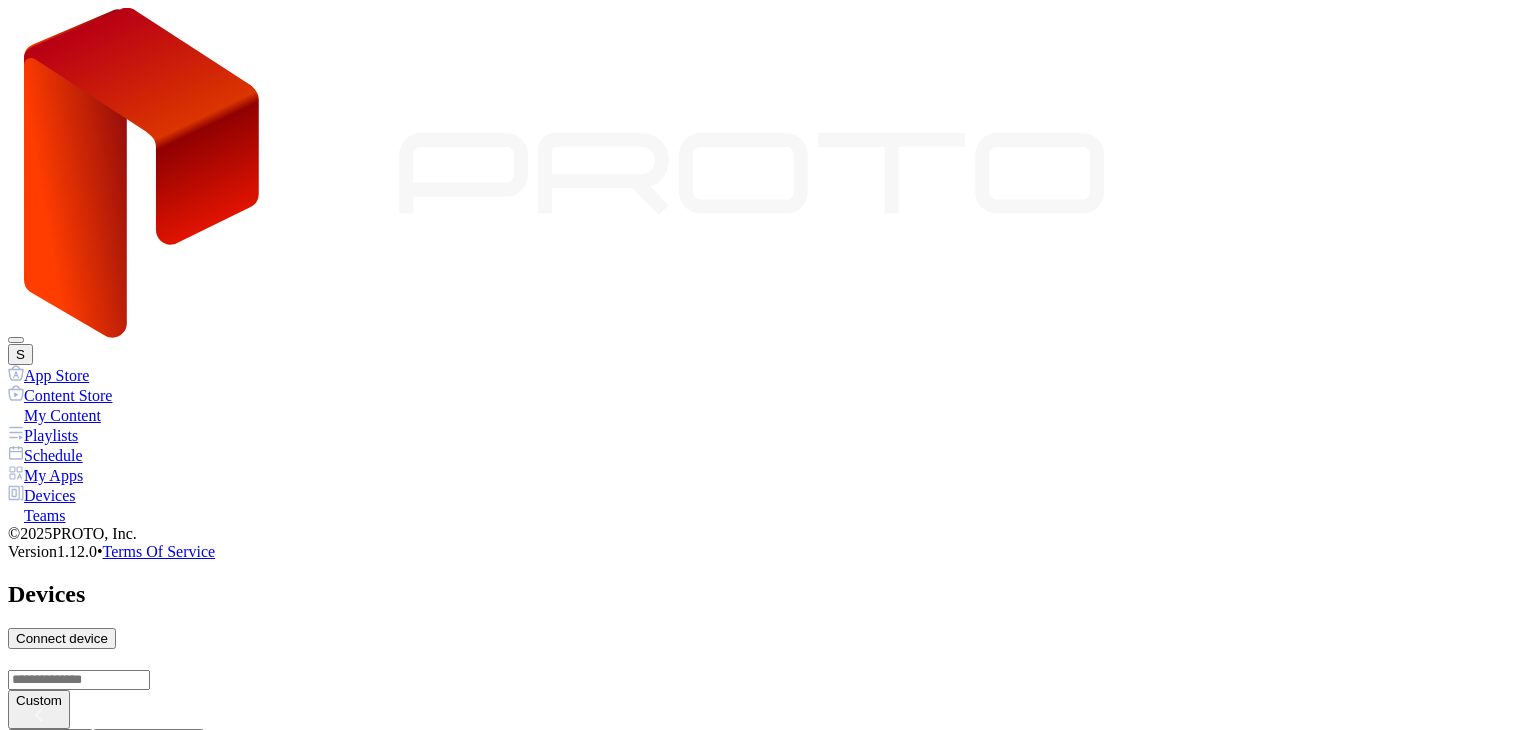 scroll, scrollTop: 1290, scrollLeft: 0, axis: vertical 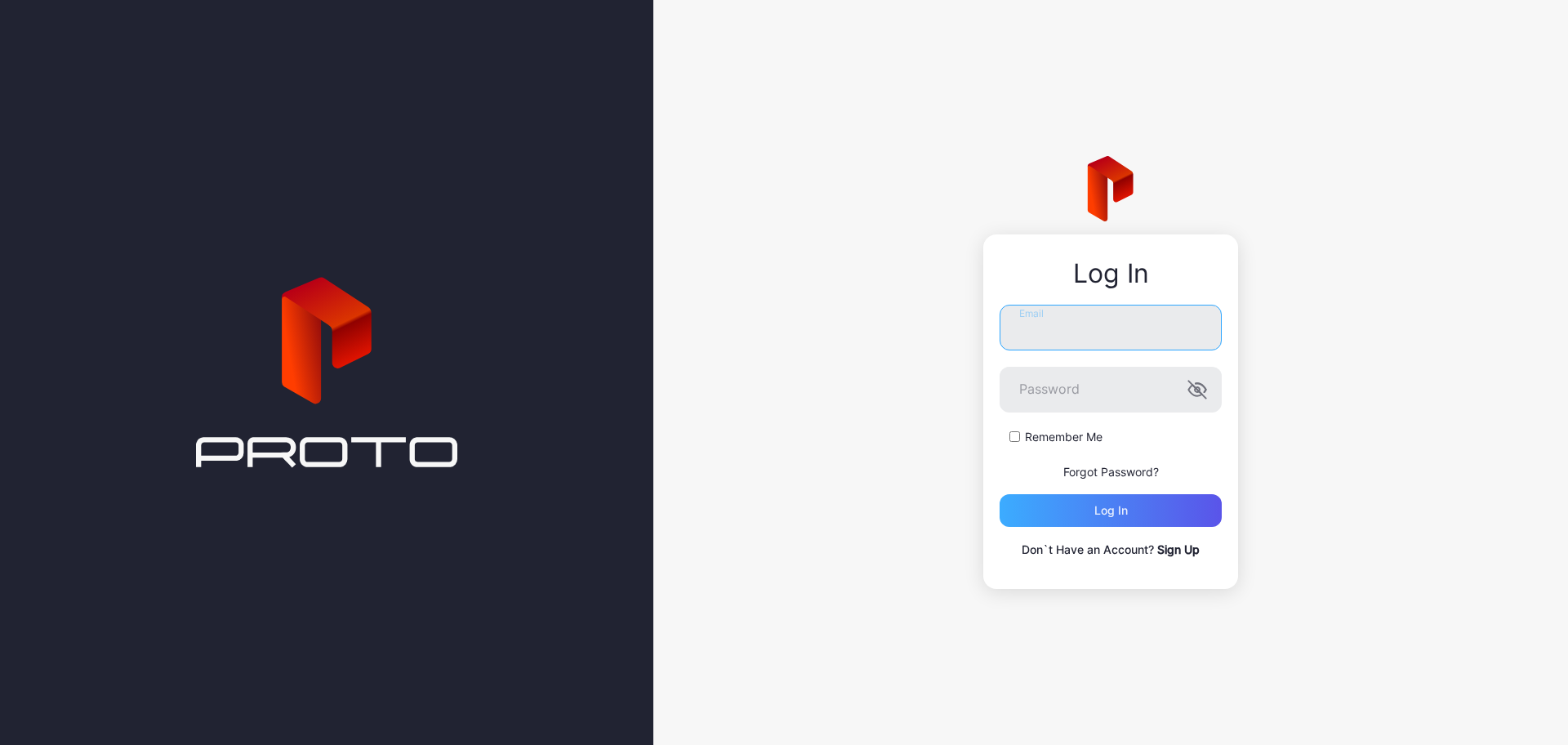 type on "**********" 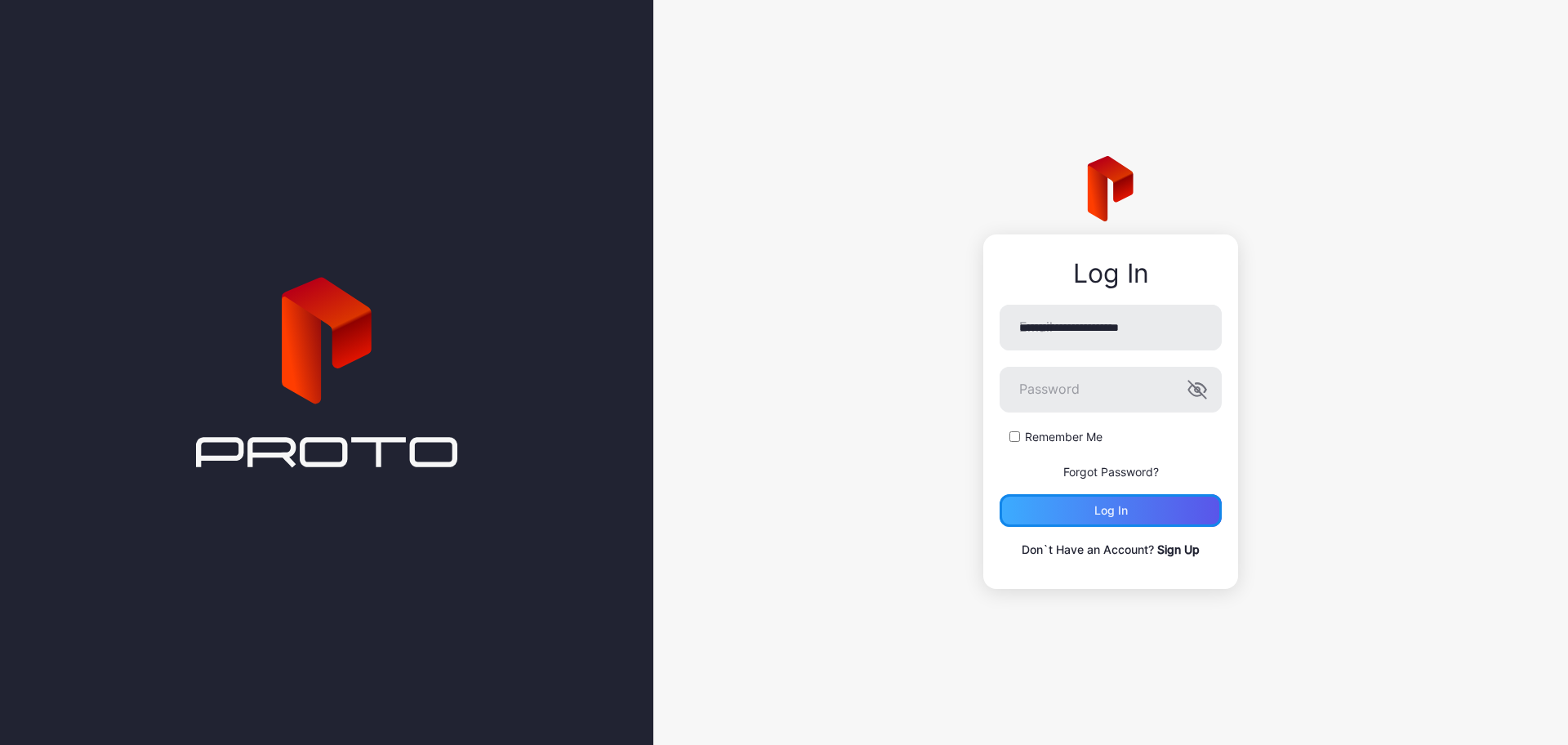 click on "Log in" at bounding box center (1111, 511) 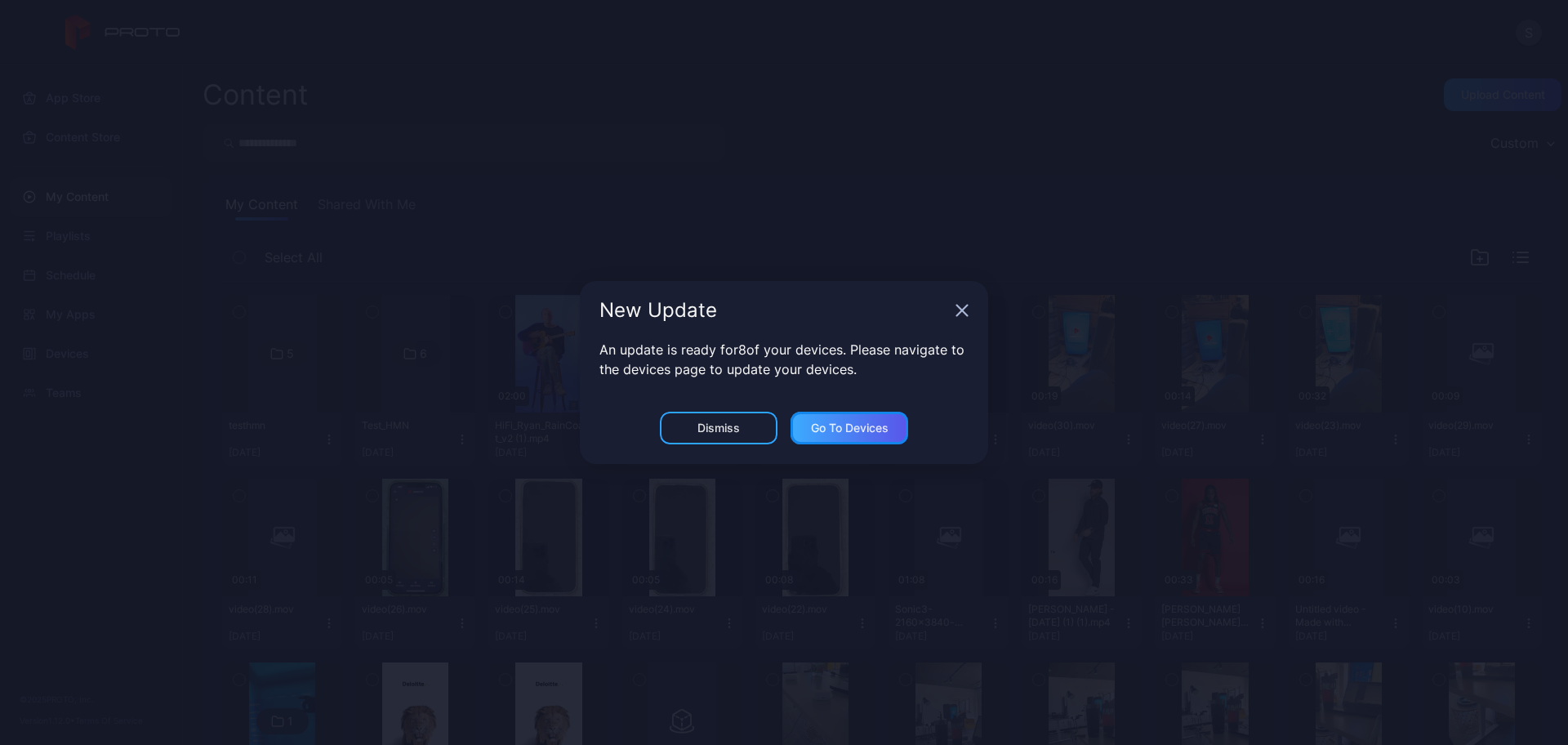 click on "Go to devices" at bounding box center (849, 428) 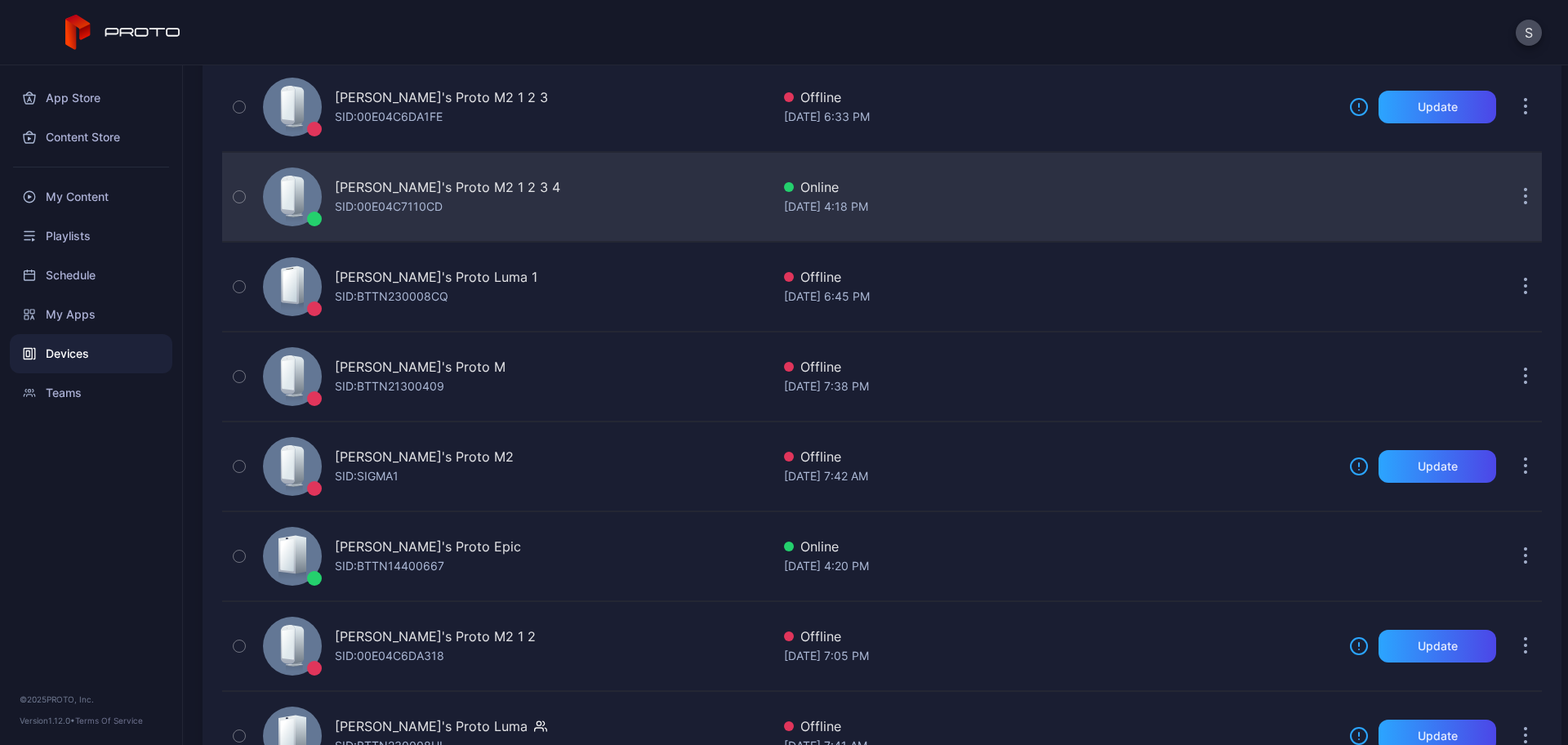 scroll, scrollTop: 396, scrollLeft: 0, axis: vertical 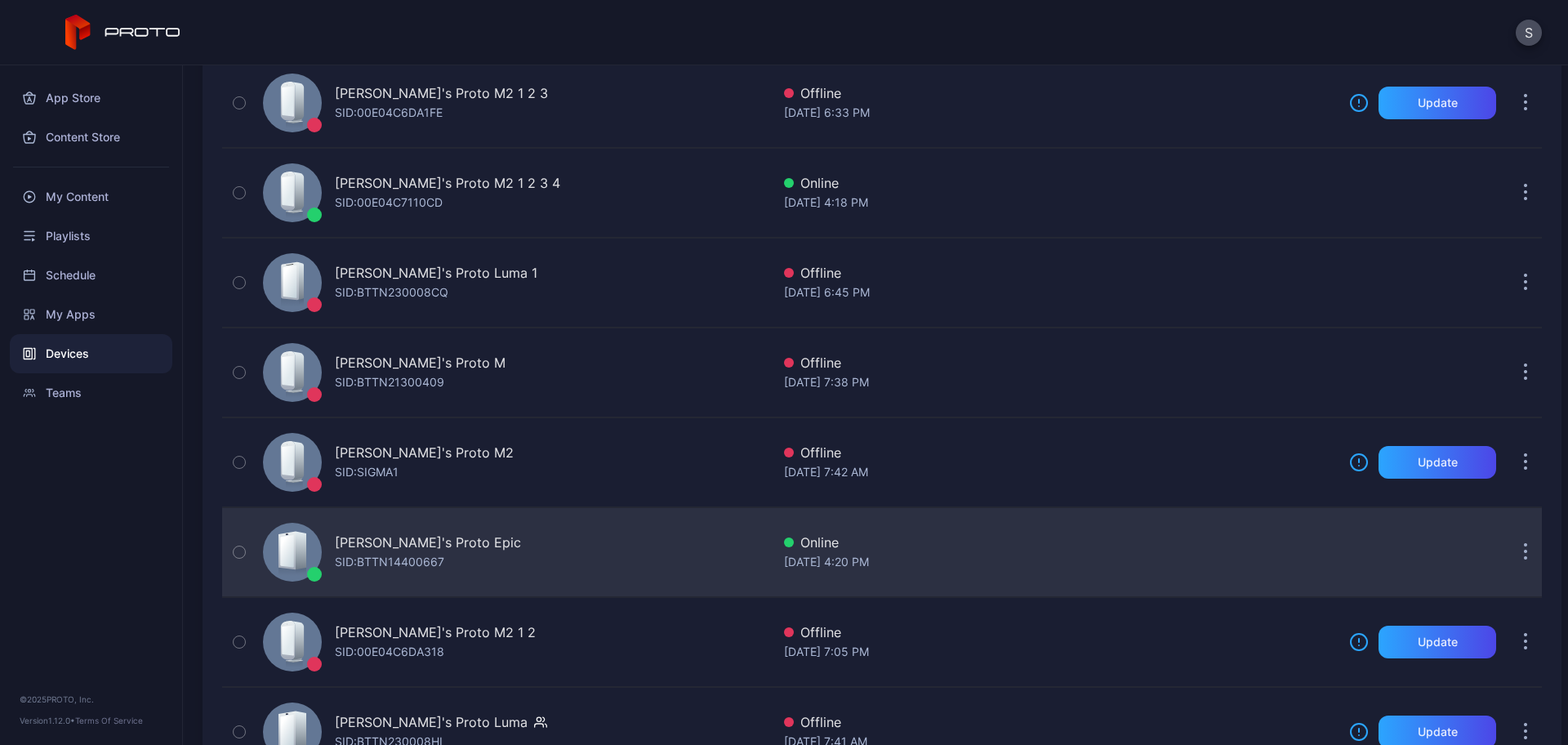 click on "Stoyan's Proto Epic" at bounding box center [428, 542] 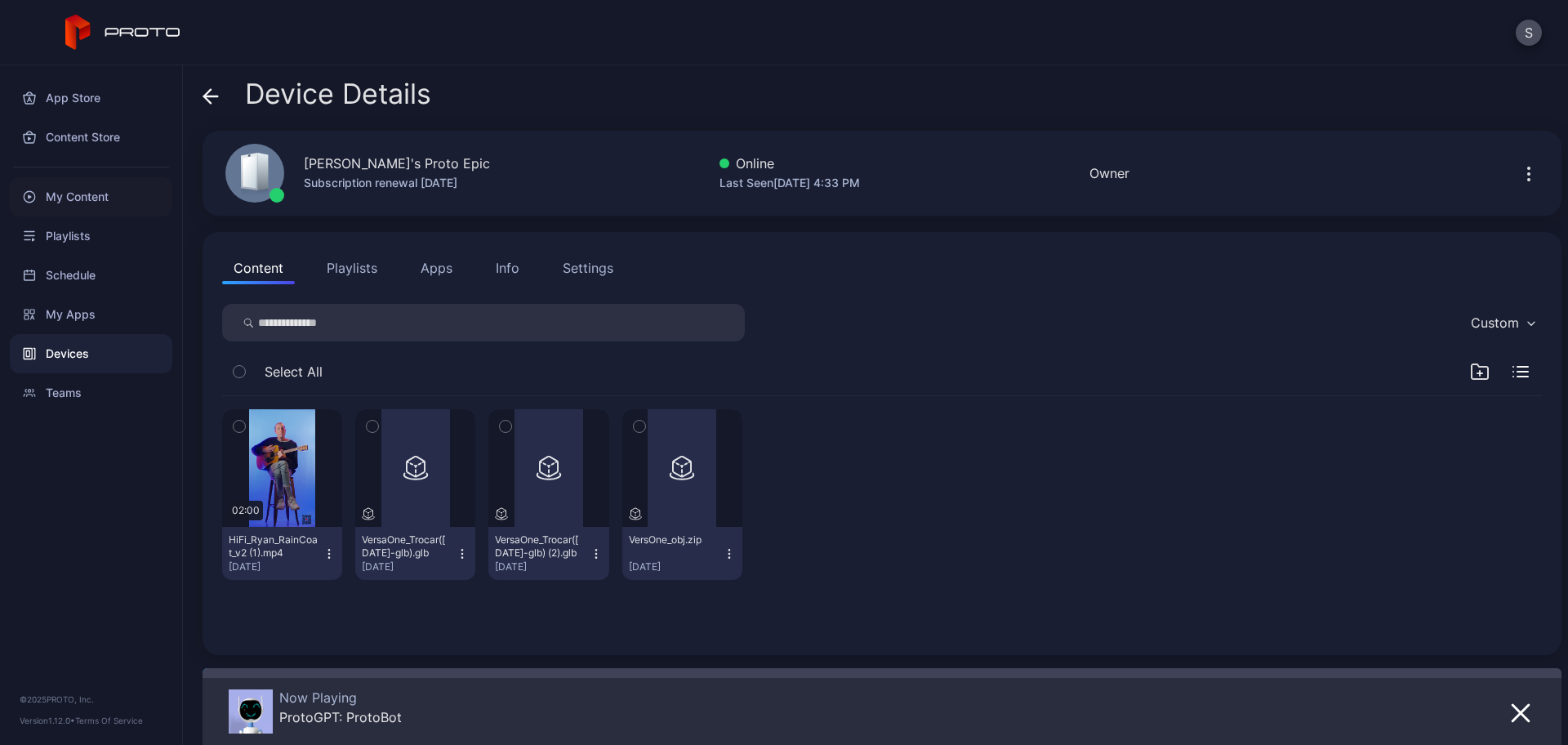 click on "My Content" at bounding box center (91, 197) 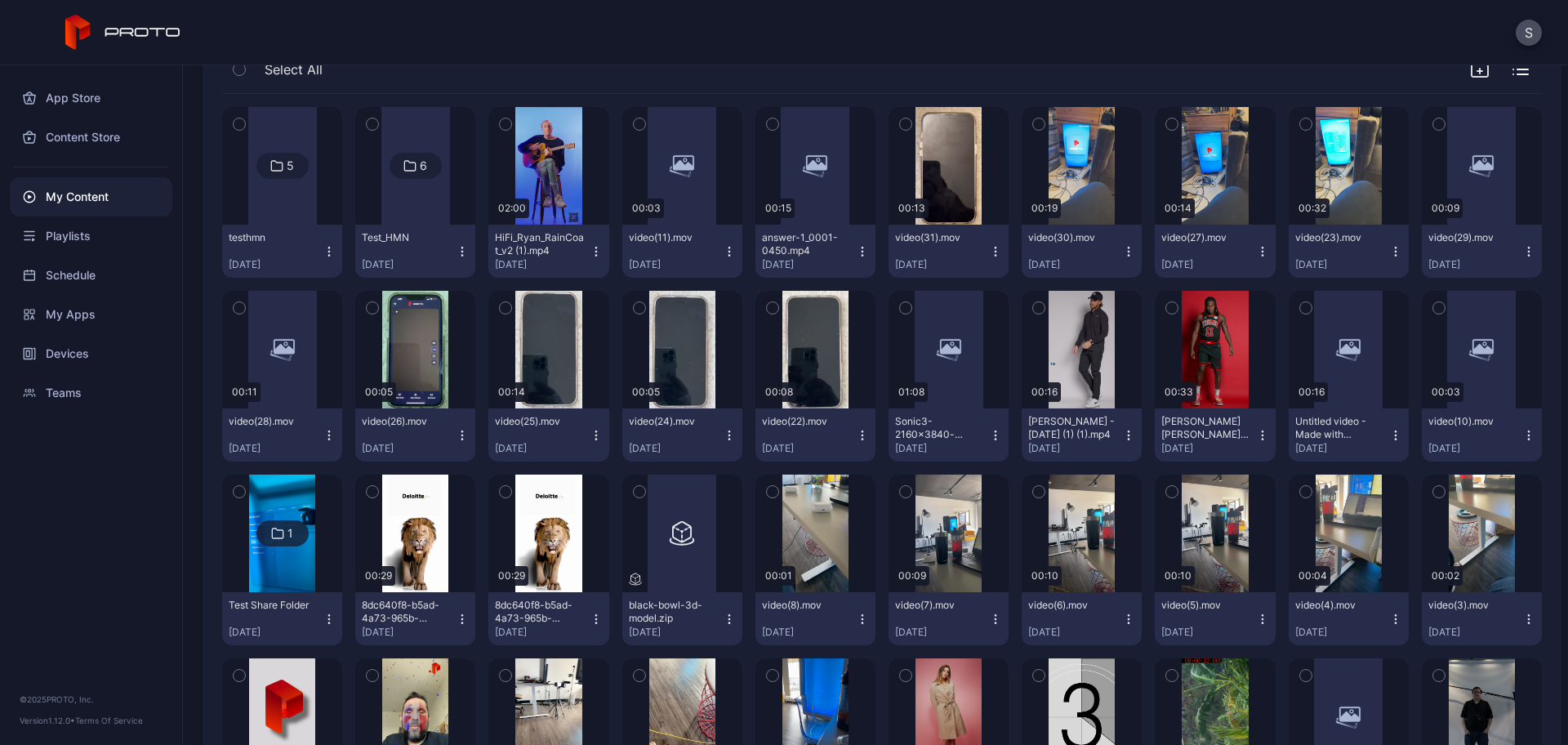 scroll, scrollTop: 193, scrollLeft: 0, axis: vertical 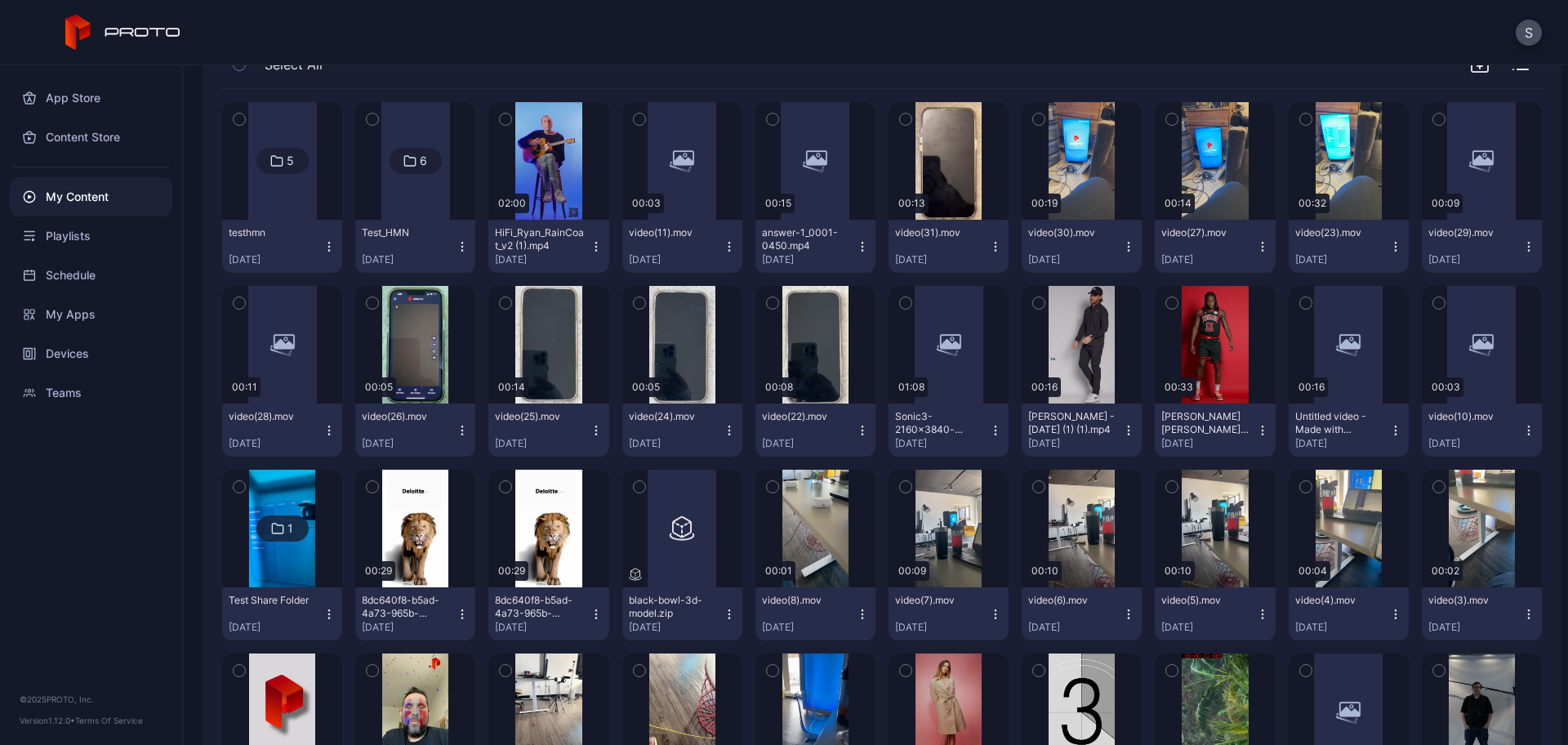 click at bounding box center (1039, 303) 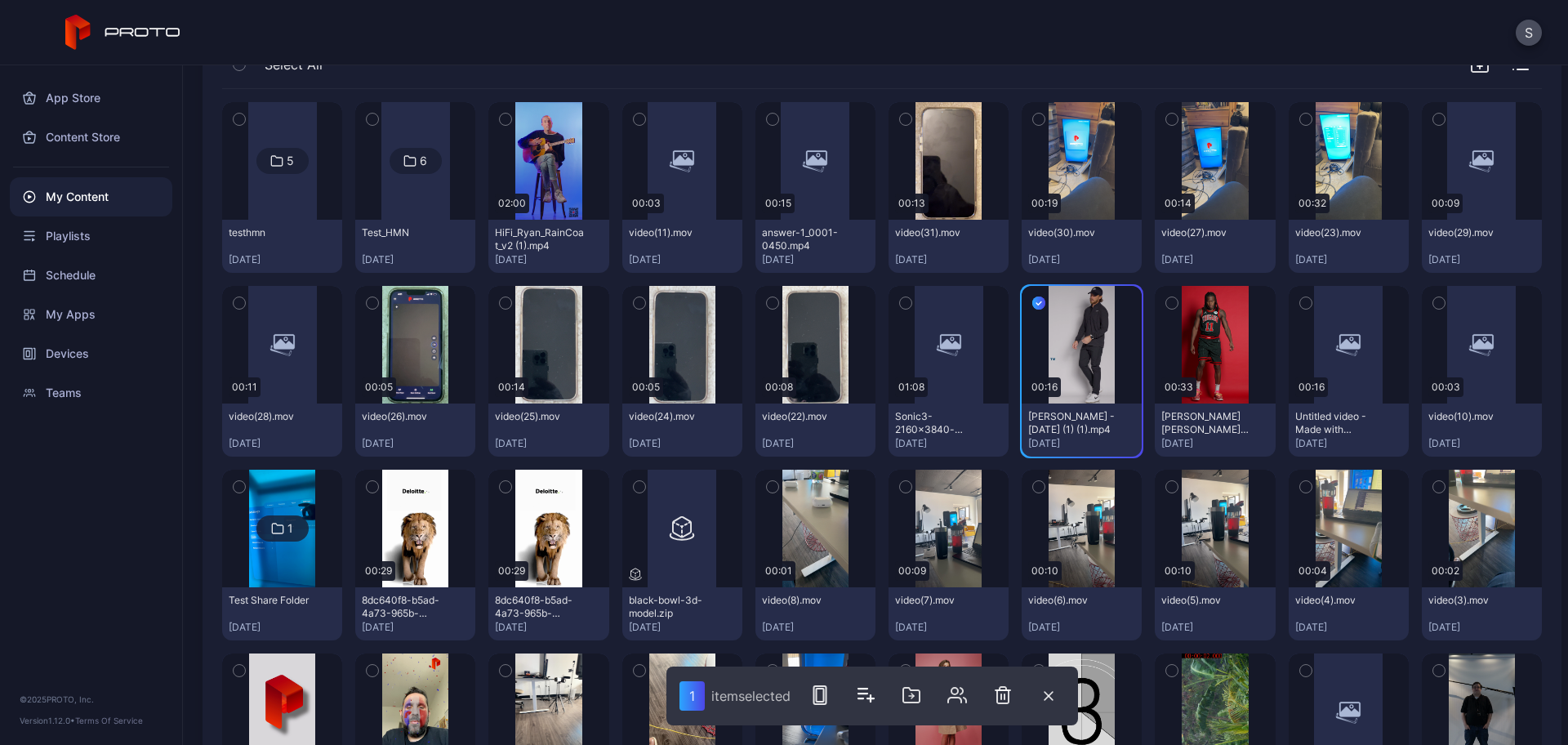click 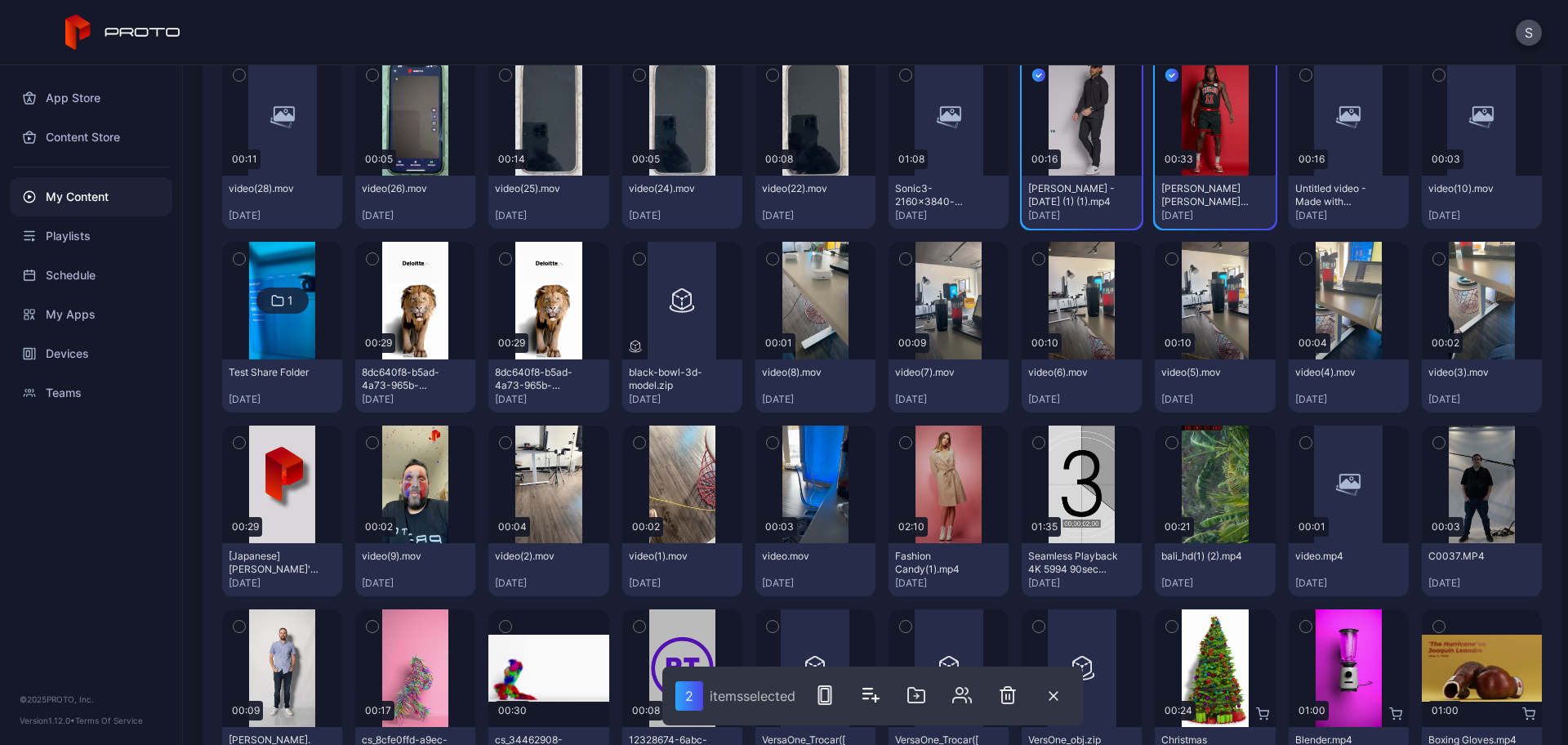scroll, scrollTop: 429, scrollLeft: 0, axis: vertical 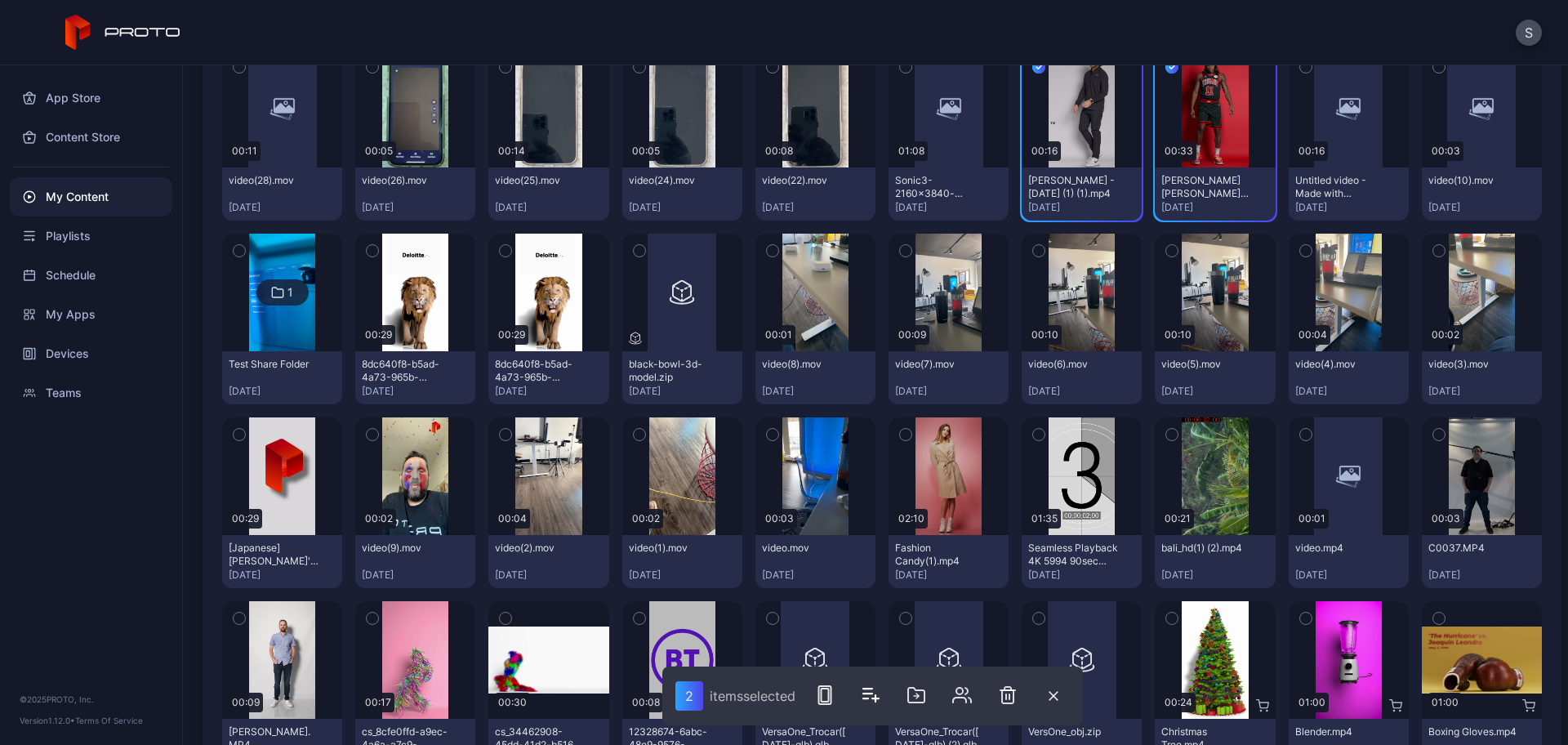 click 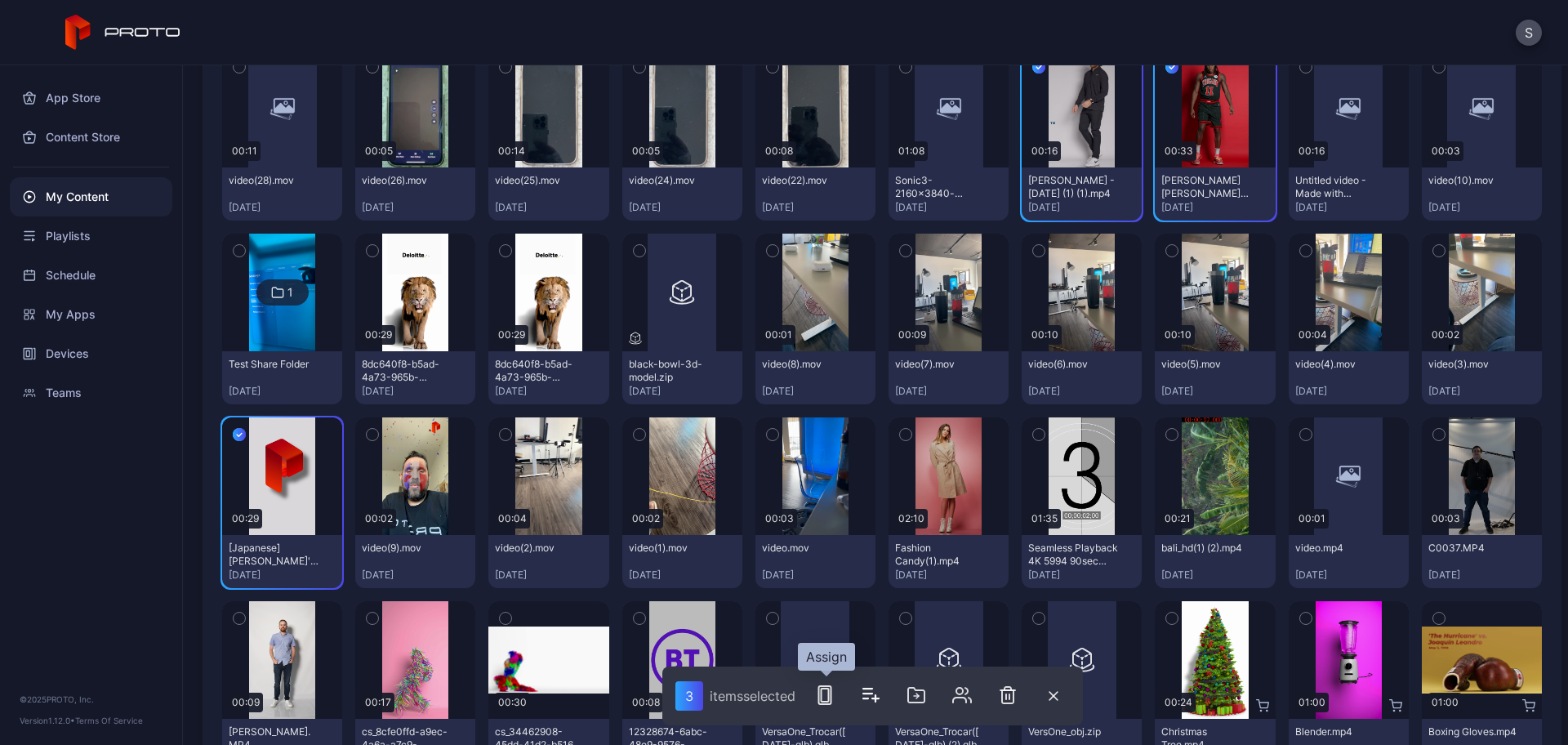 click 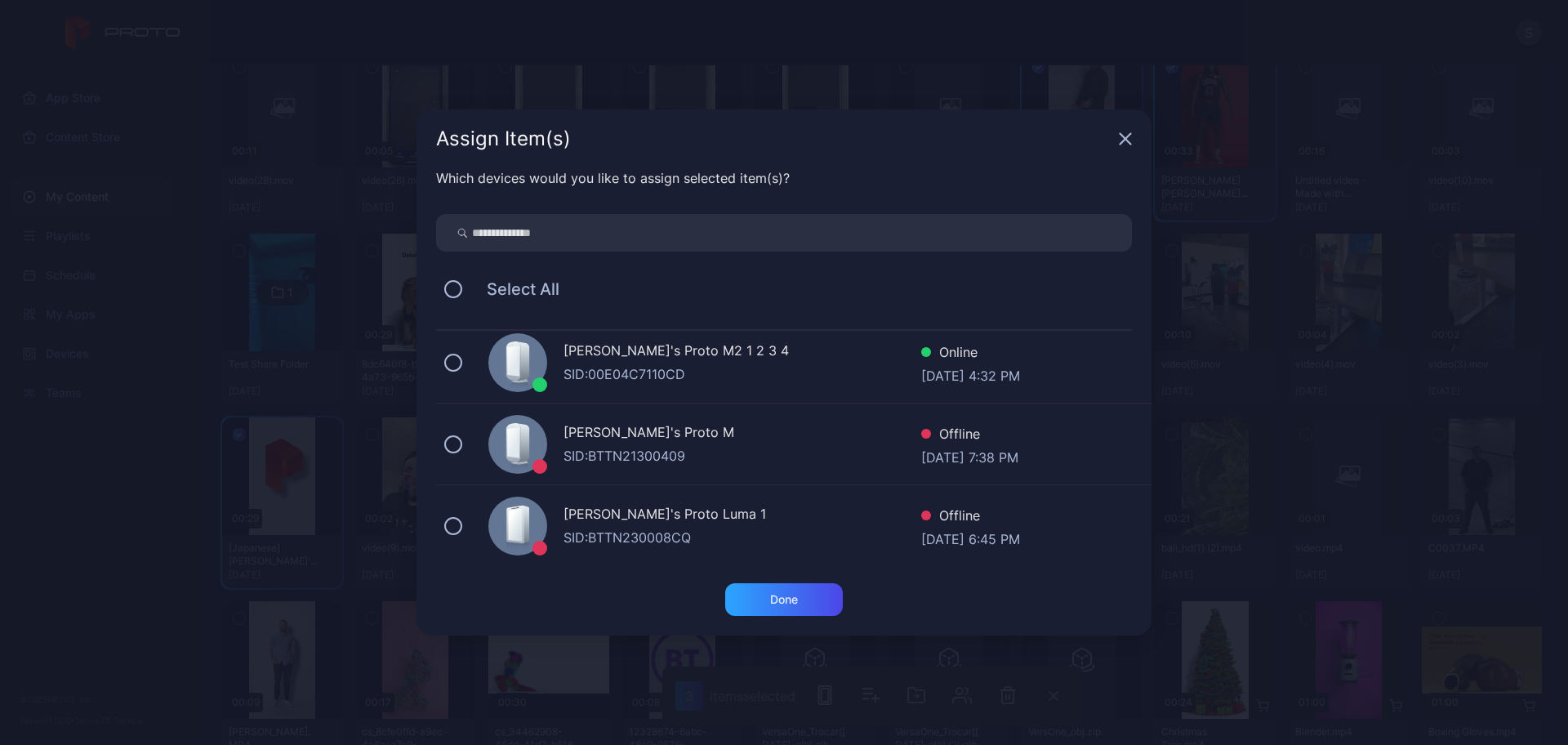 scroll, scrollTop: 253, scrollLeft: 0, axis: vertical 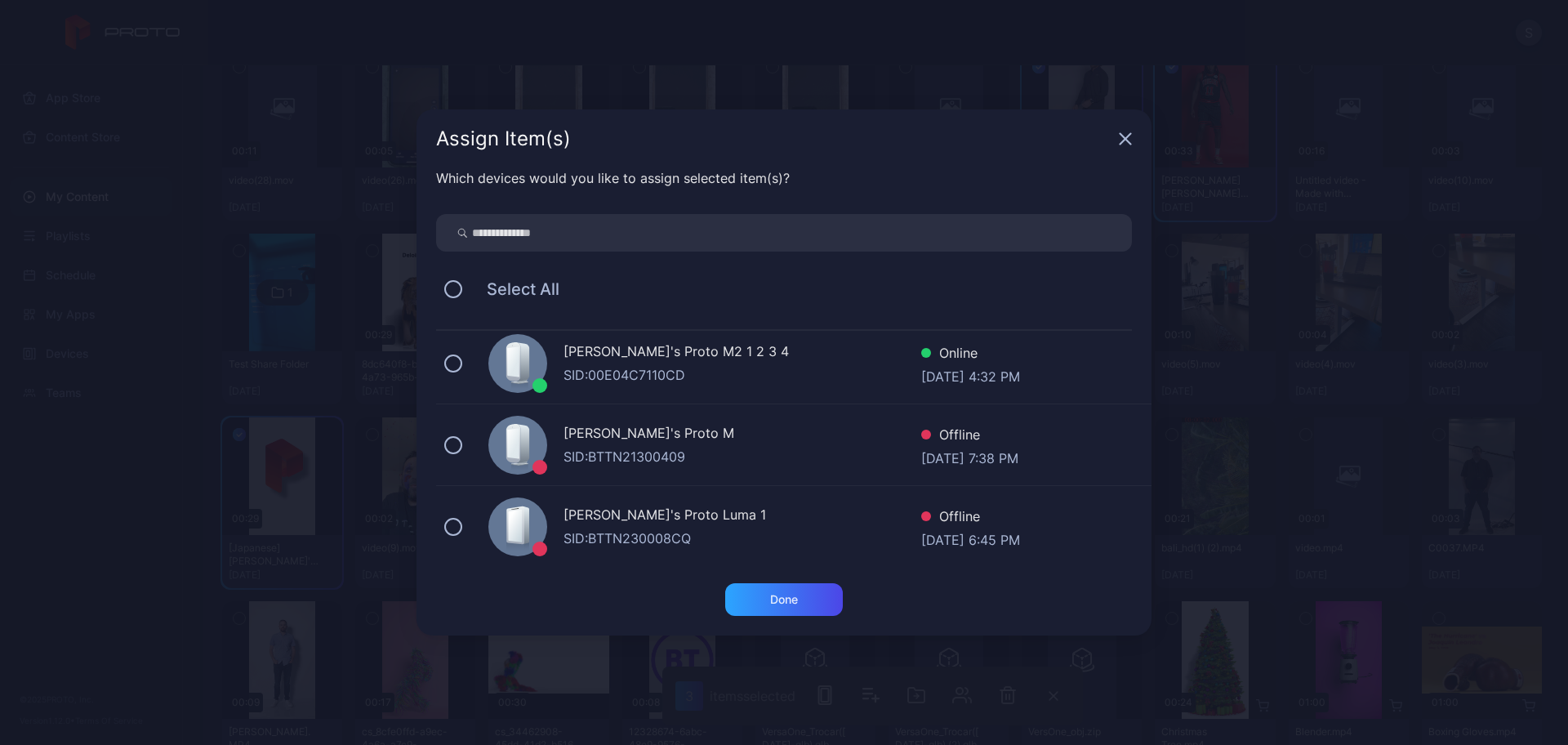 click on "Stoyan's Proto M2 1 2 3 4 SID:  00E04C7110CD Online Jul 28, 2025 at 4:32 PM" at bounding box center [794, 364] 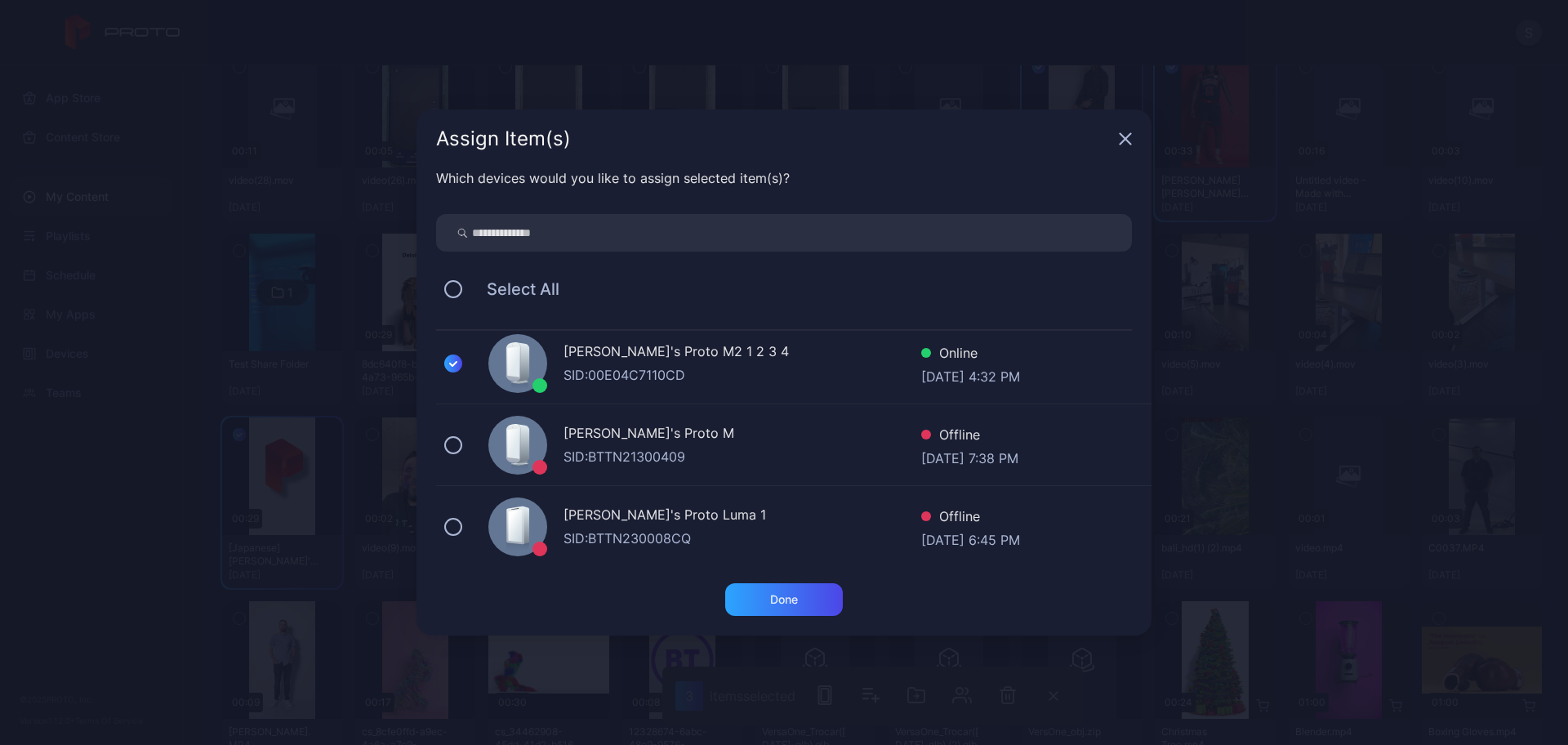 click on "Stoyan's Proto M2 1 2 3 4 SID:  00E04C7110CD Online Jul 28, 2025 at 4:32 PM" at bounding box center (794, 364) 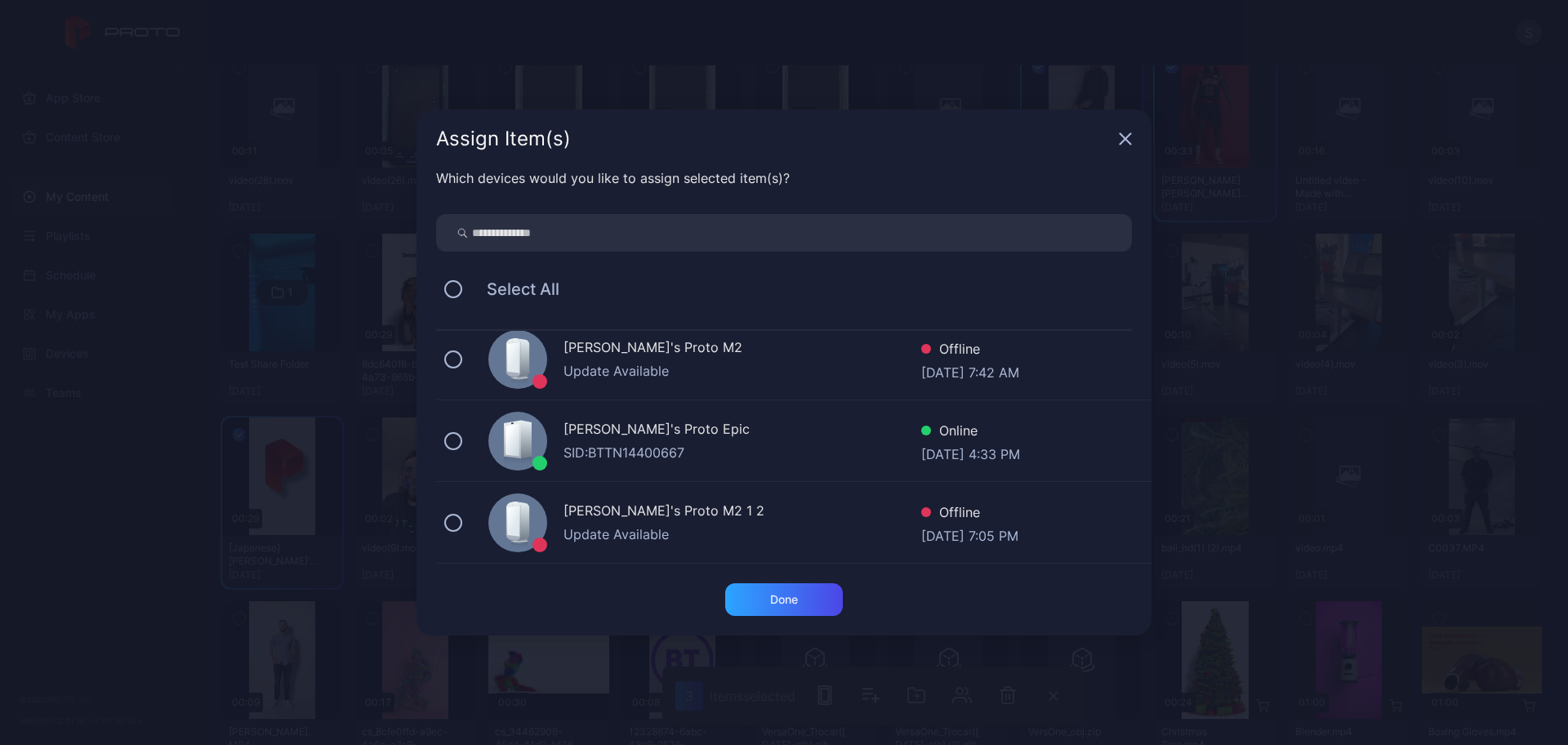 scroll, scrollTop: 503, scrollLeft: 0, axis: vertical 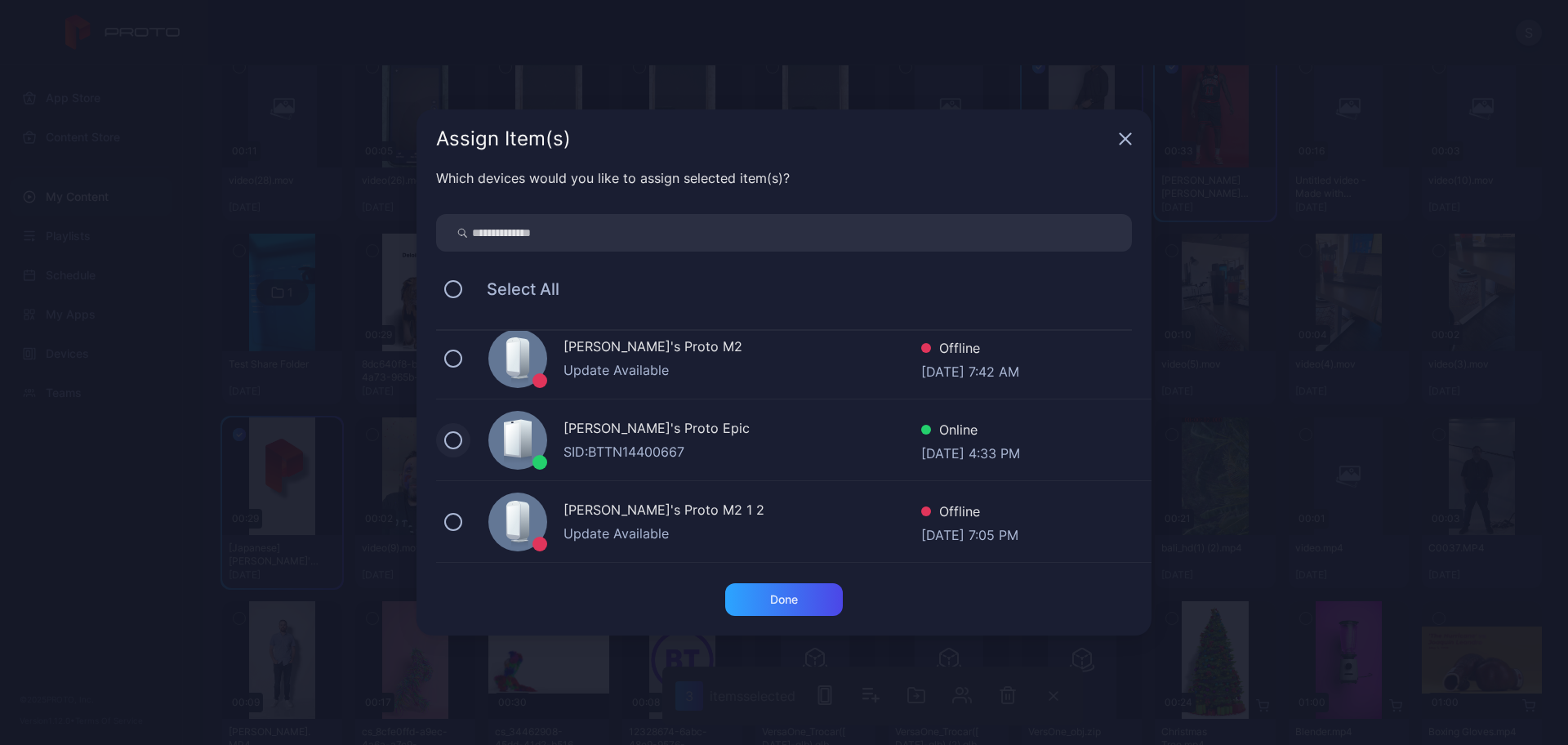 click at bounding box center [453, 440] 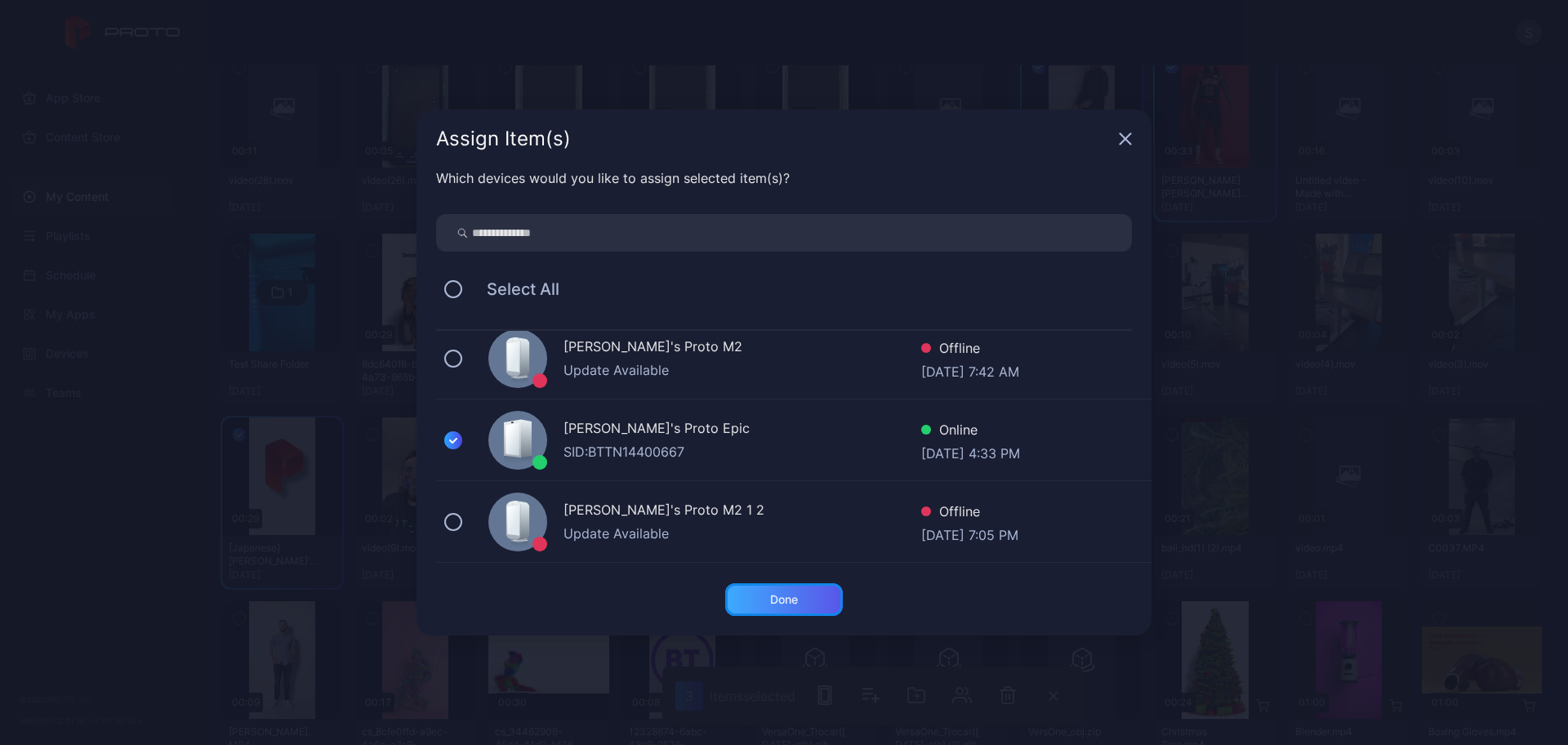 click on "Done" at bounding box center (784, 600) 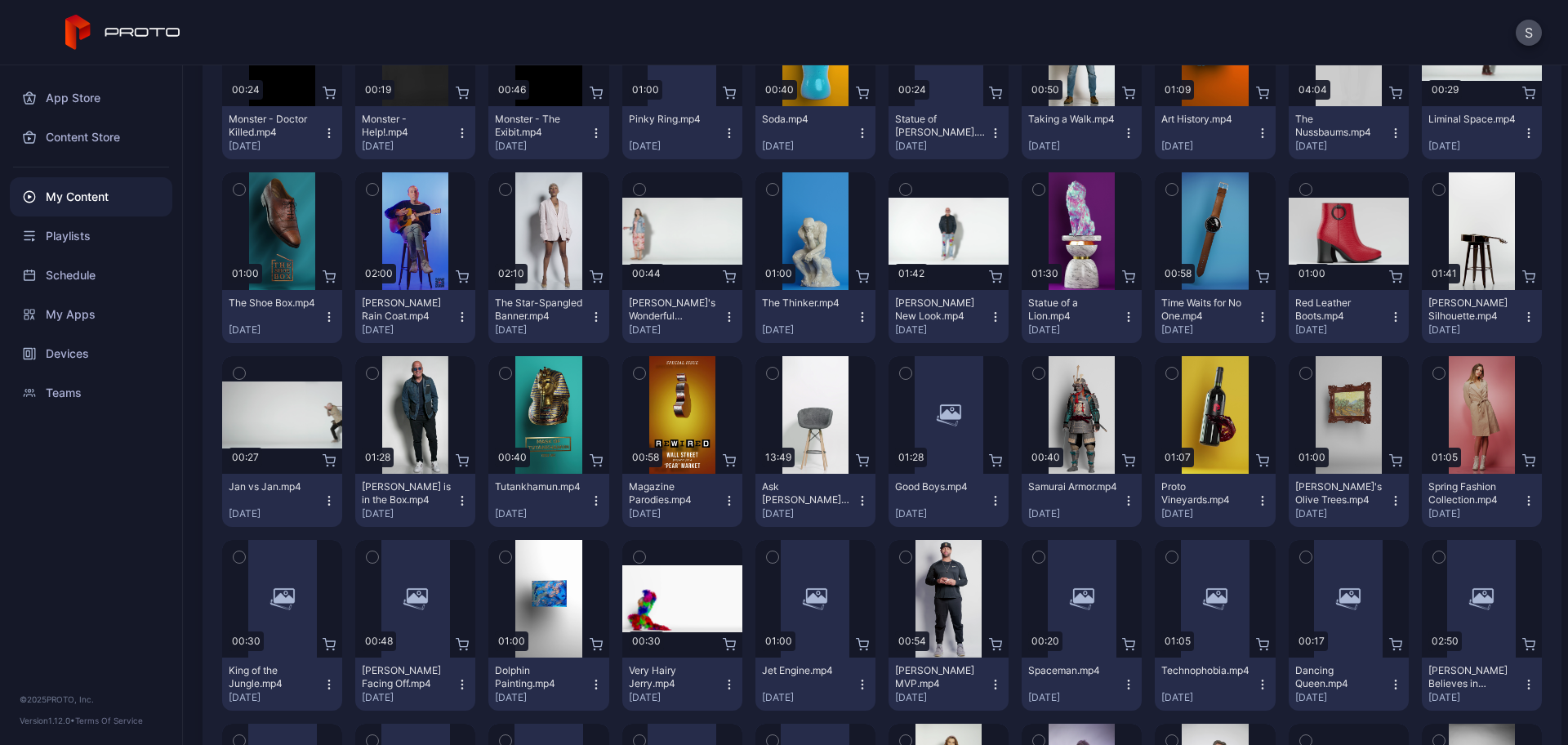 scroll, scrollTop: 1594, scrollLeft: 0, axis: vertical 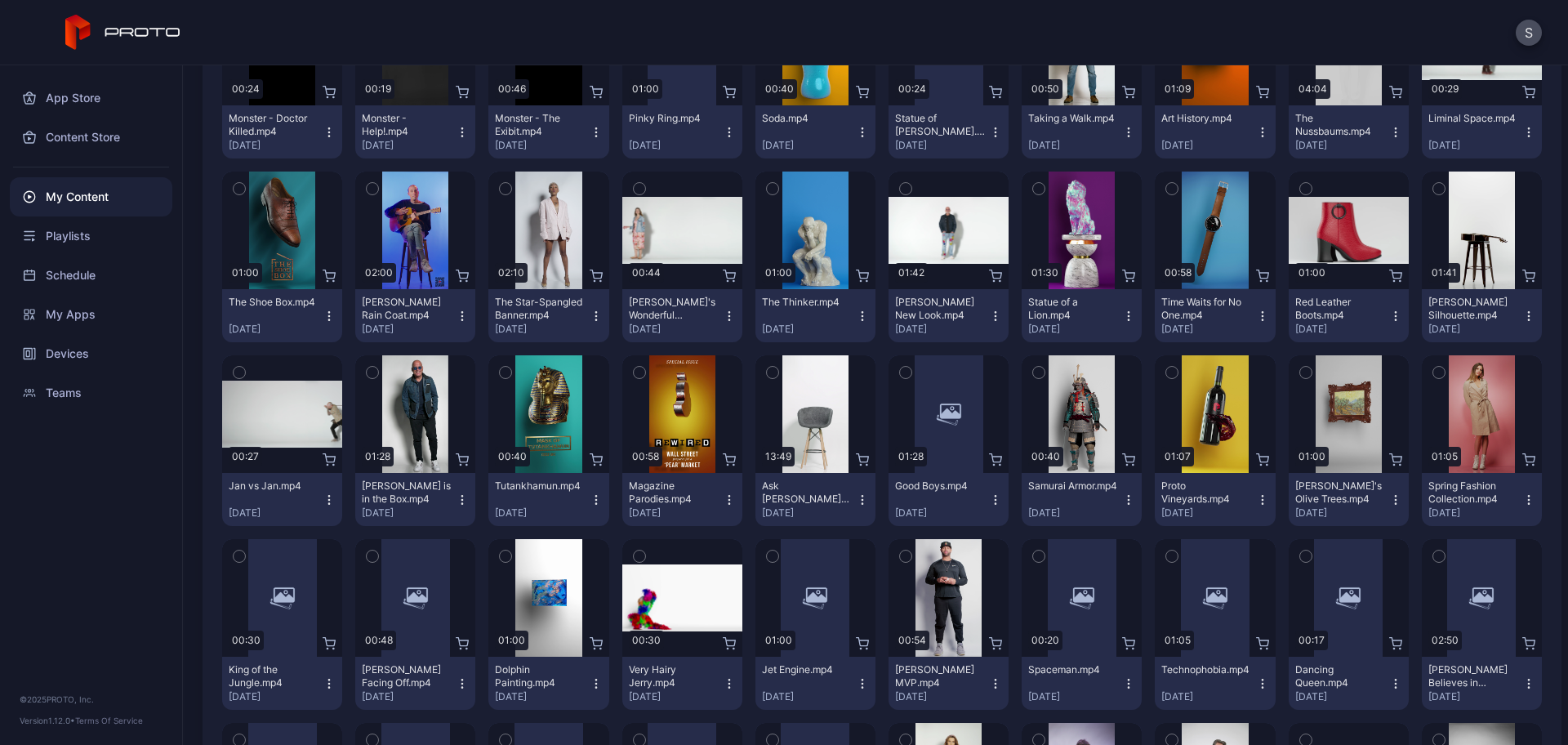 click 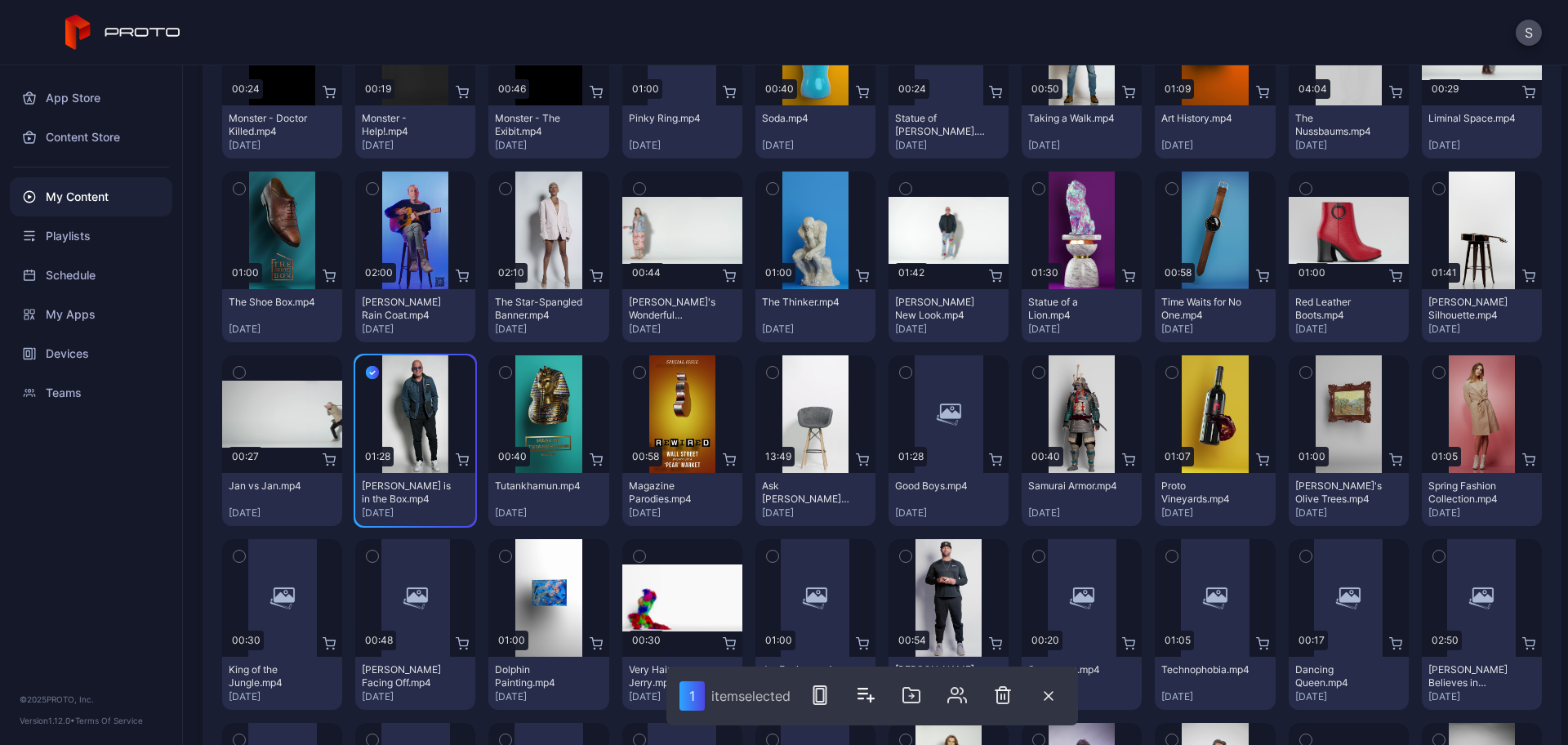 scroll, scrollTop: 999, scrollLeft: 0, axis: vertical 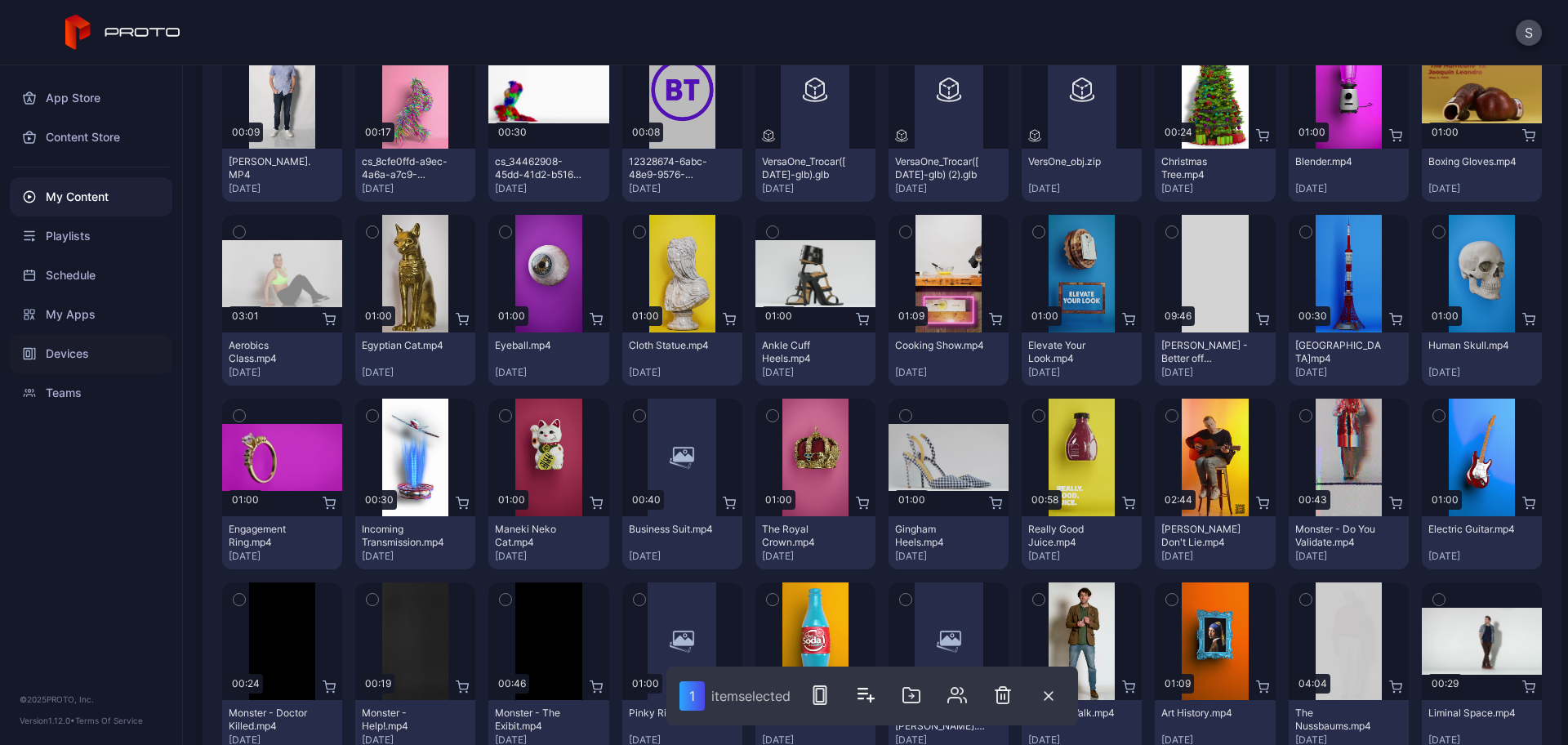 click on "Devices" at bounding box center [91, 354] 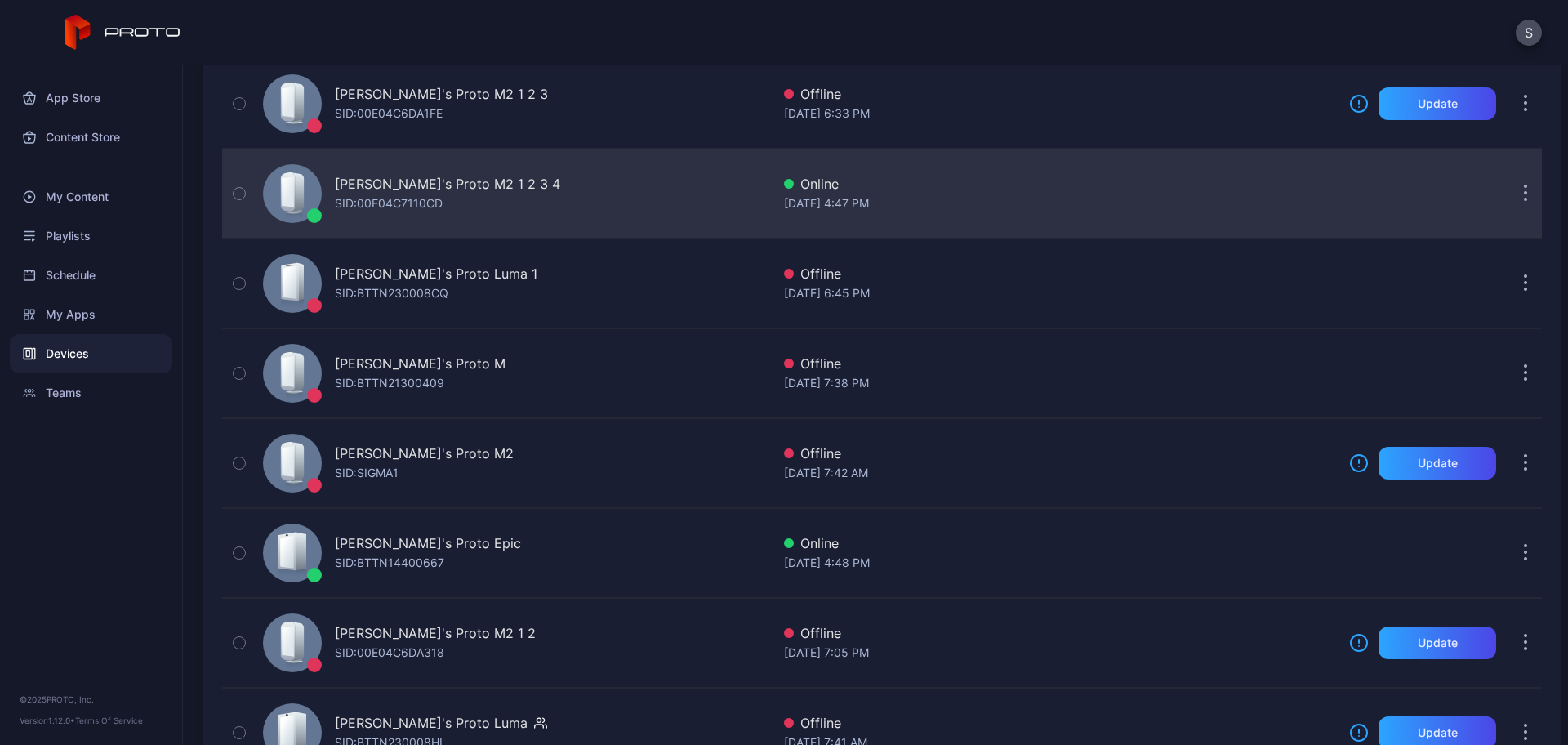 scroll, scrollTop: 404, scrollLeft: 0, axis: vertical 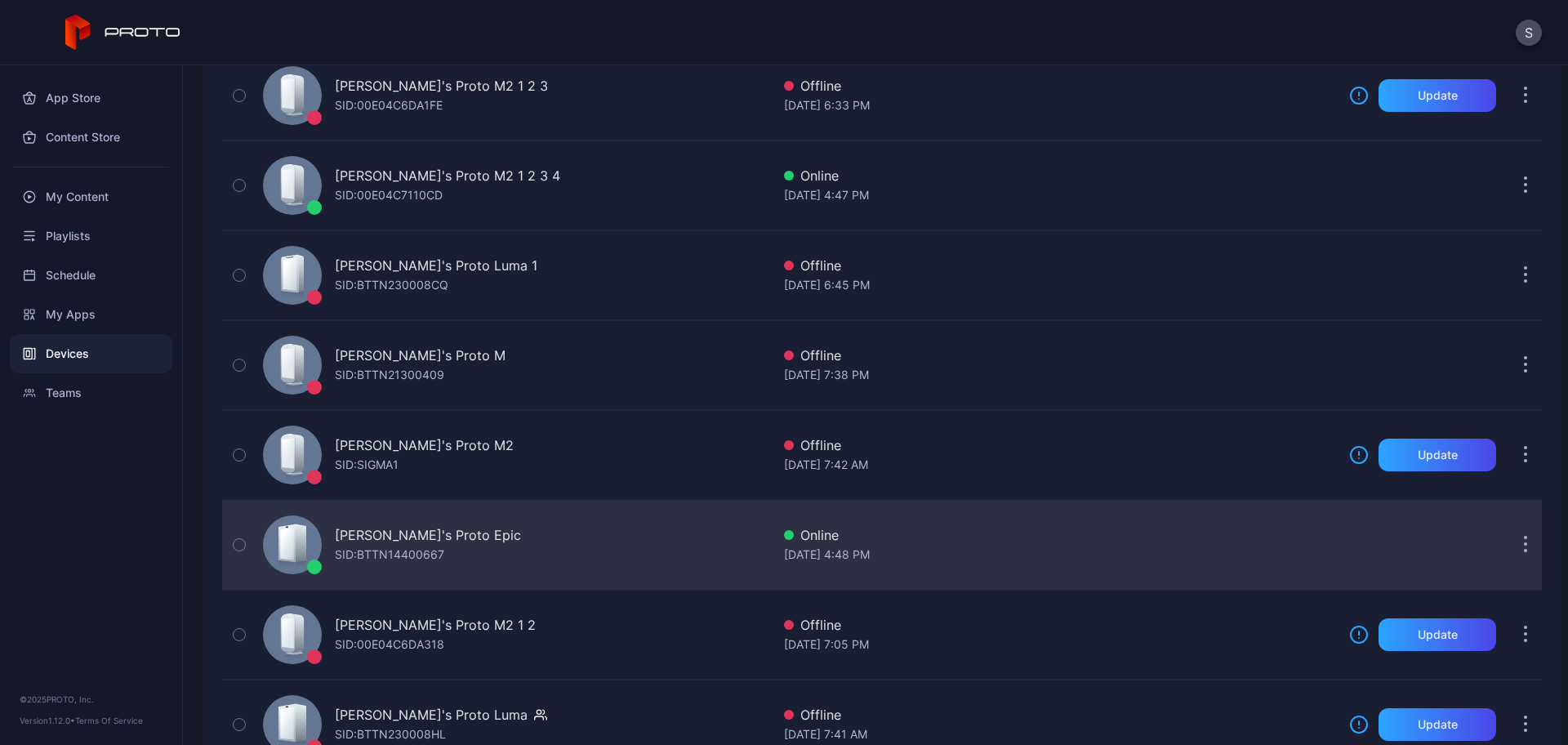 click on "SID:  BTTN14400667" at bounding box center (390, 555) 